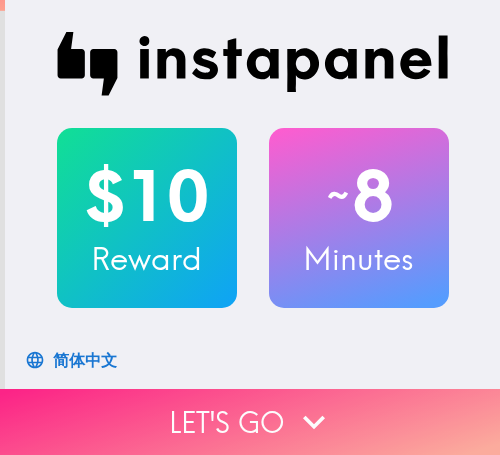 scroll, scrollTop: 0, scrollLeft: 0, axis: both 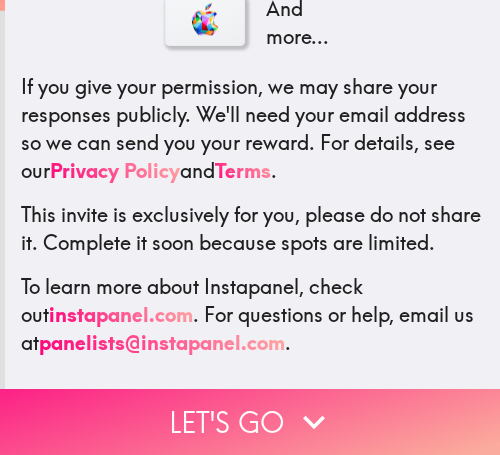 click on "Let's go" at bounding box center [250, 422] 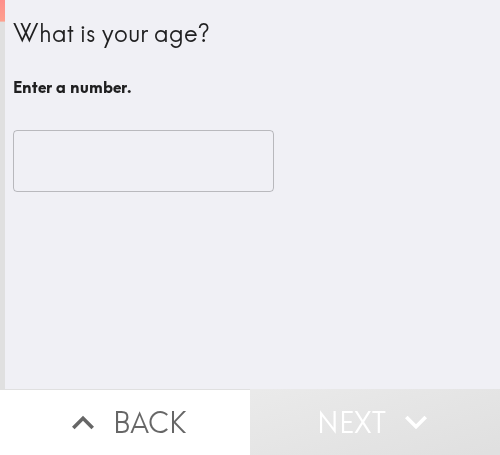 scroll, scrollTop: 0, scrollLeft: 0, axis: both 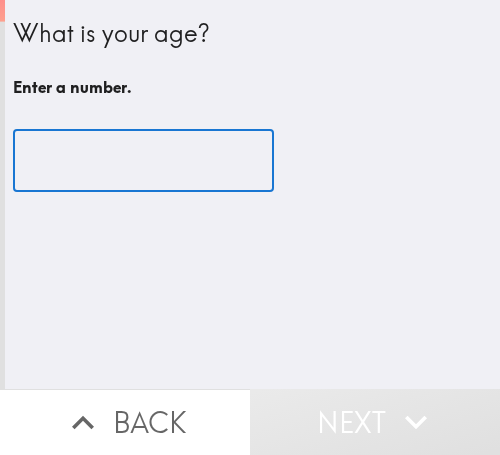 click at bounding box center [143, 161] 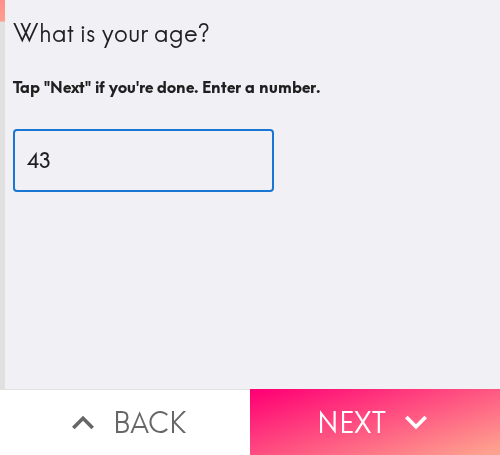 type on "43" 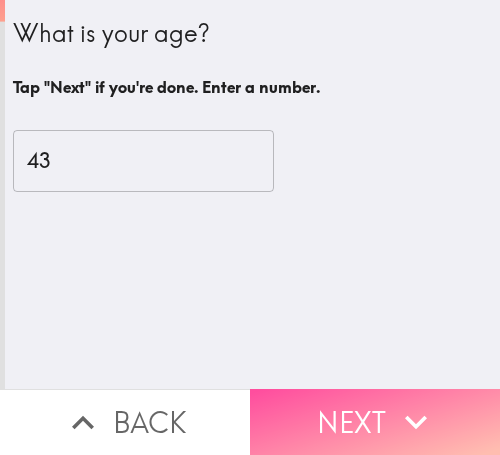 click 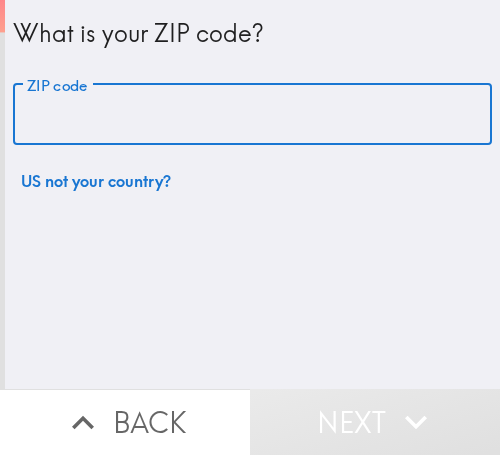 click on "ZIP code" at bounding box center [252, 115] 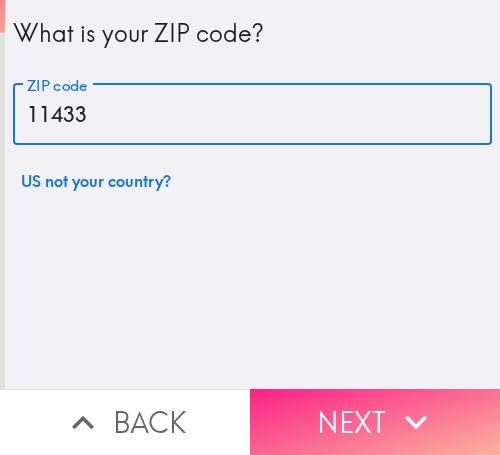 type on "11433" 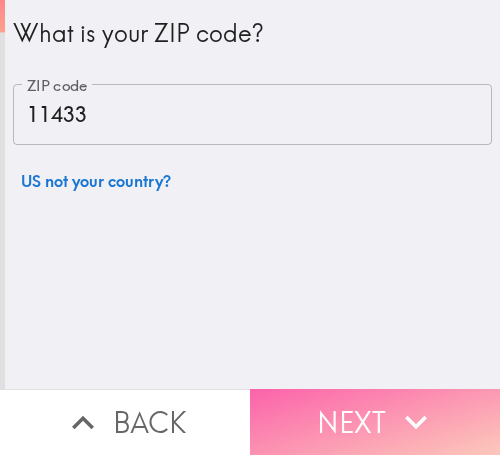 click on "Next" at bounding box center (375, 422) 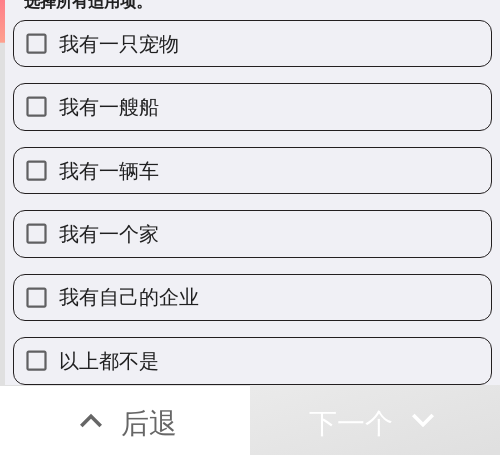 scroll, scrollTop: 100, scrollLeft: 0, axis: vertical 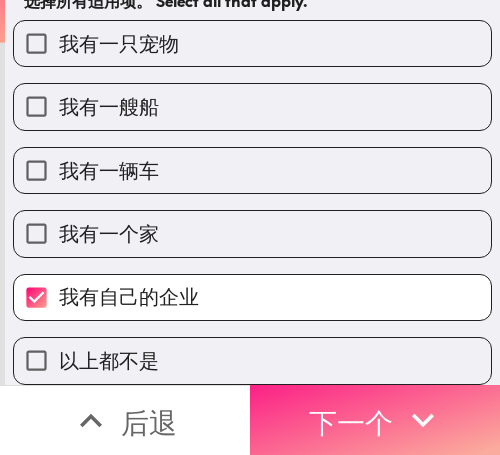 click on "下一个" at bounding box center (351, 420) 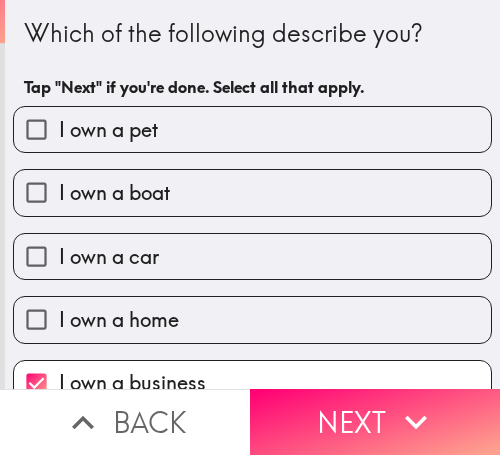 scroll, scrollTop: 0, scrollLeft: 0, axis: both 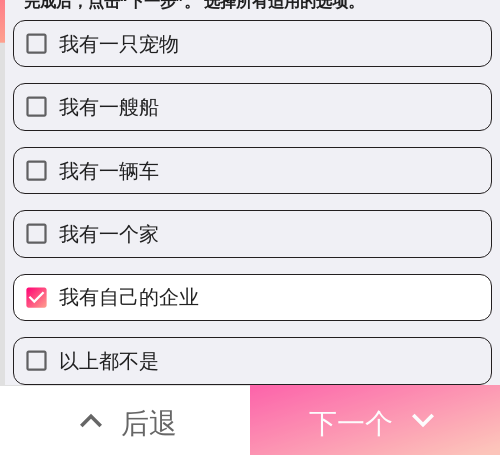 click on "下一个" at bounding box center [351, 422] 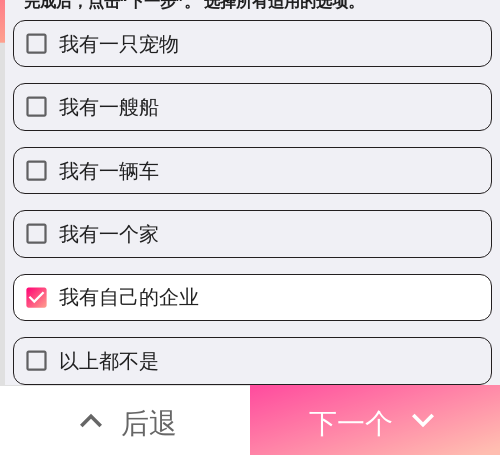 scroll, scrollTop: 0, scrollLeft: 0, axis: both 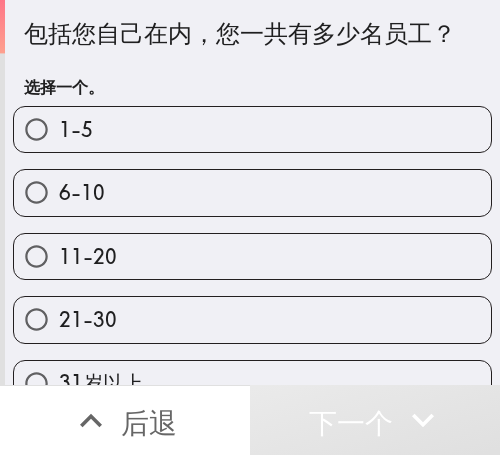 click on "21-30" at bounding box center [252, 319] 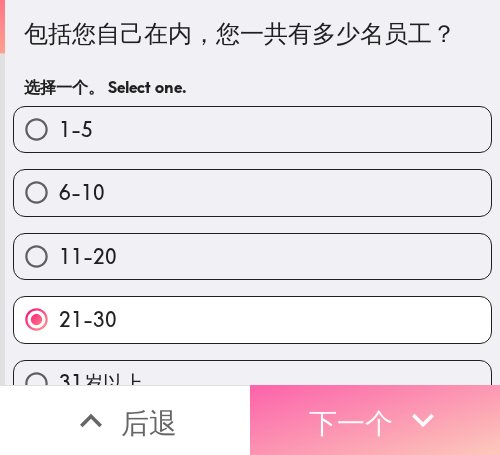 click on "下一个" at bounding box center (351, 422) 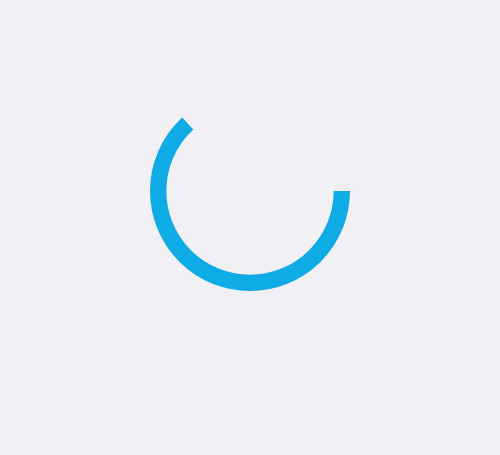 scroll, scrollTop: 0, scrollLeft: 0, axis: both 